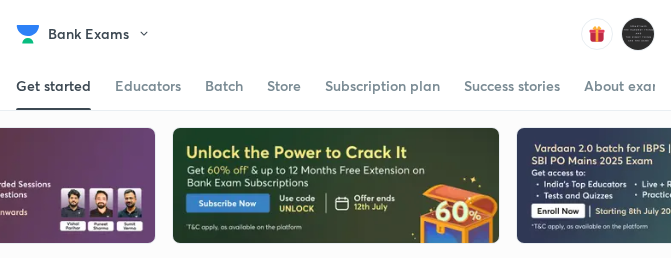 scroll, scrollTop: 0, scrollLeft: 0, axis: both 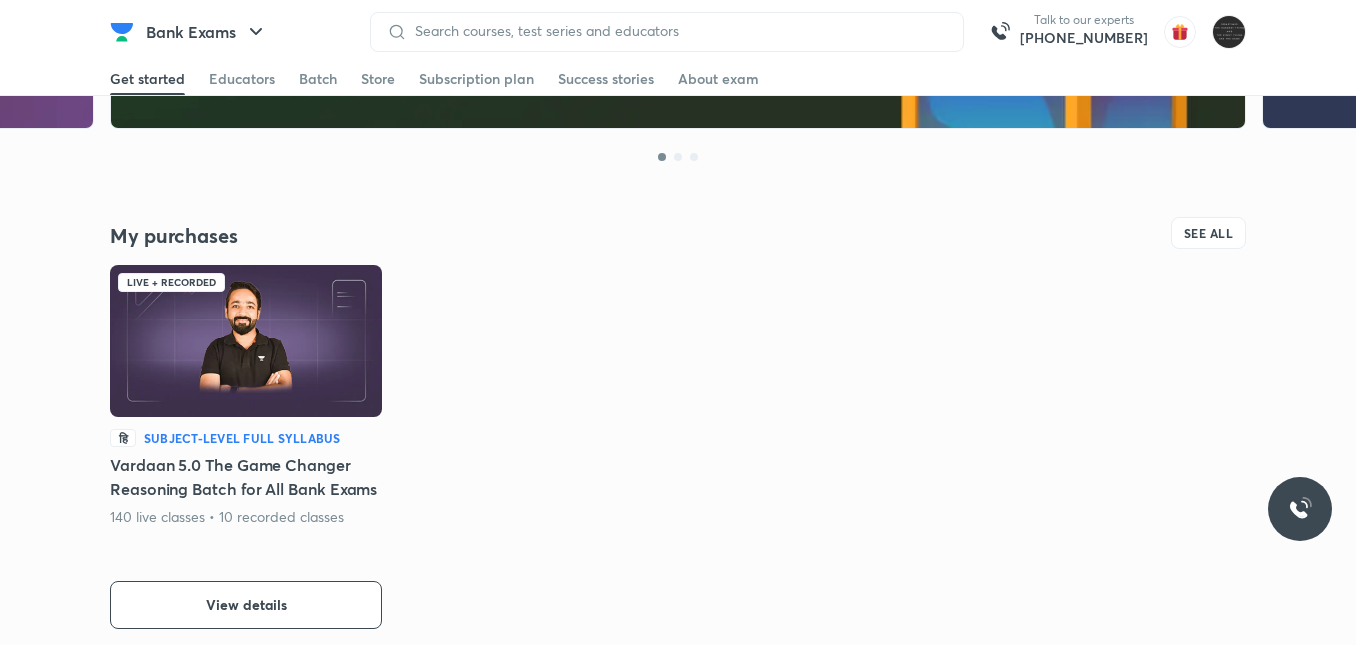 click at bounding box center [246, 341] 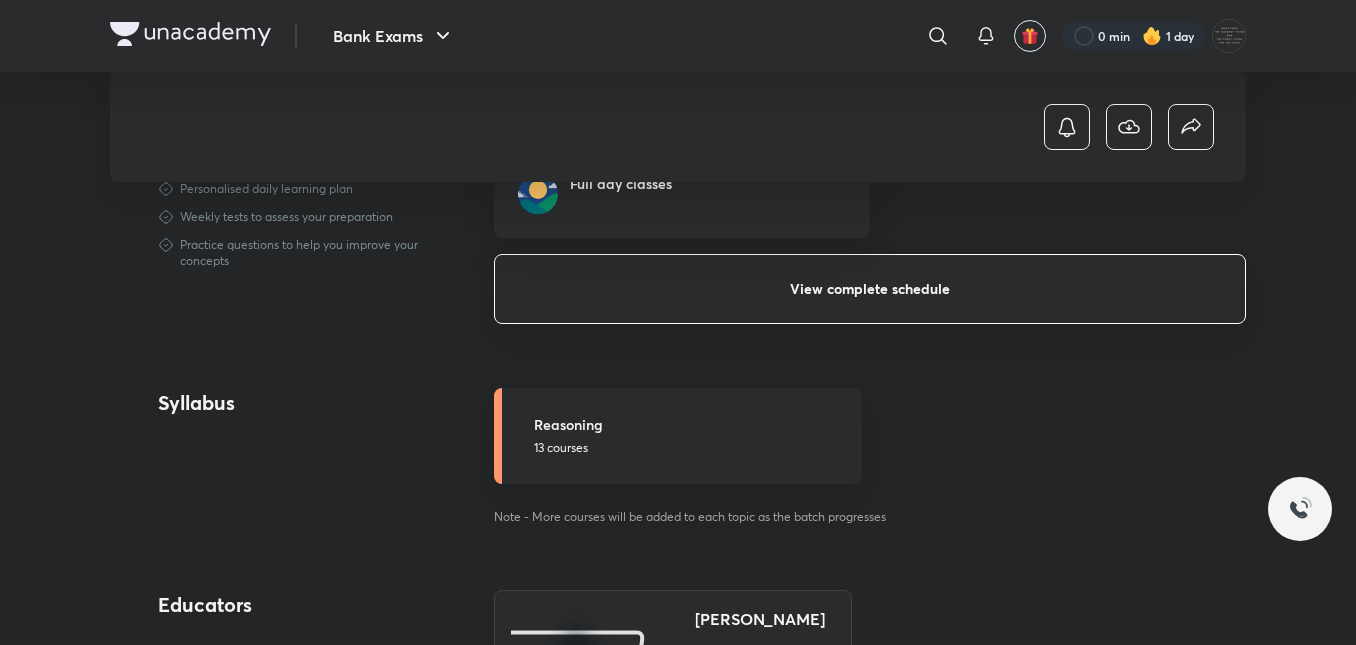 scroll, scrollTop: 754, scrollLeft: 0, axis: vertical 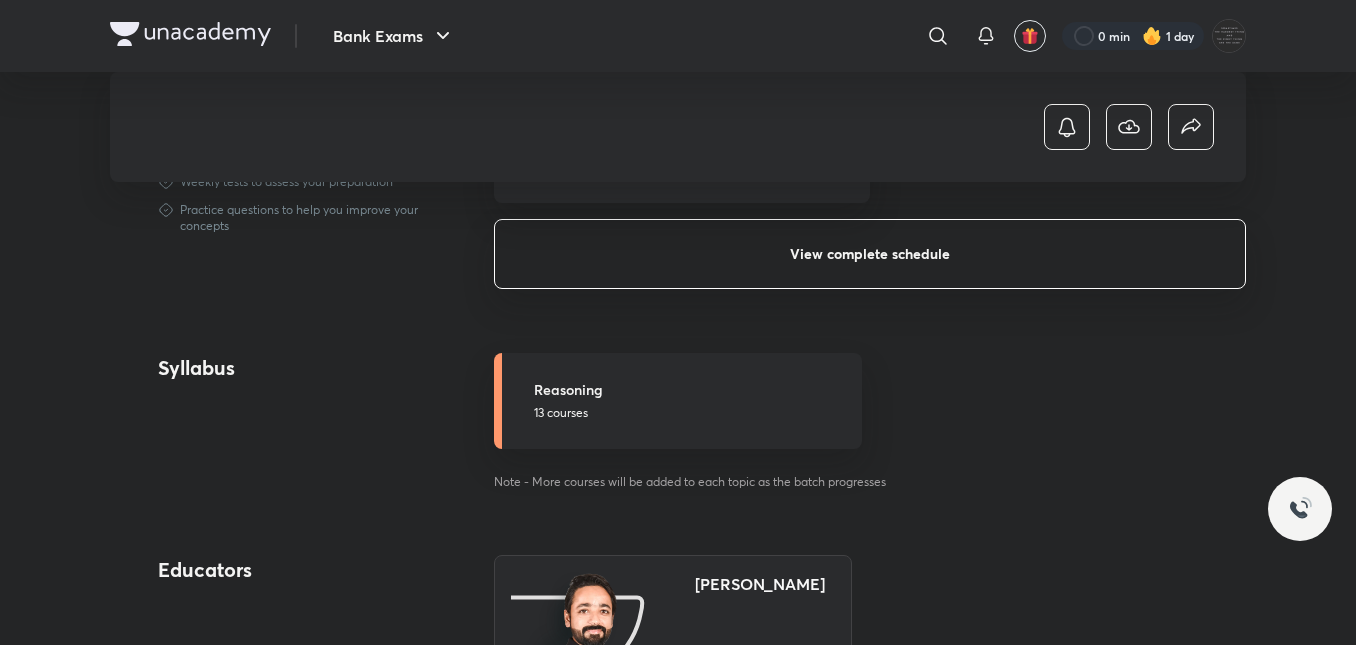click on "View complete schedule" at bounding box center [870, 254] 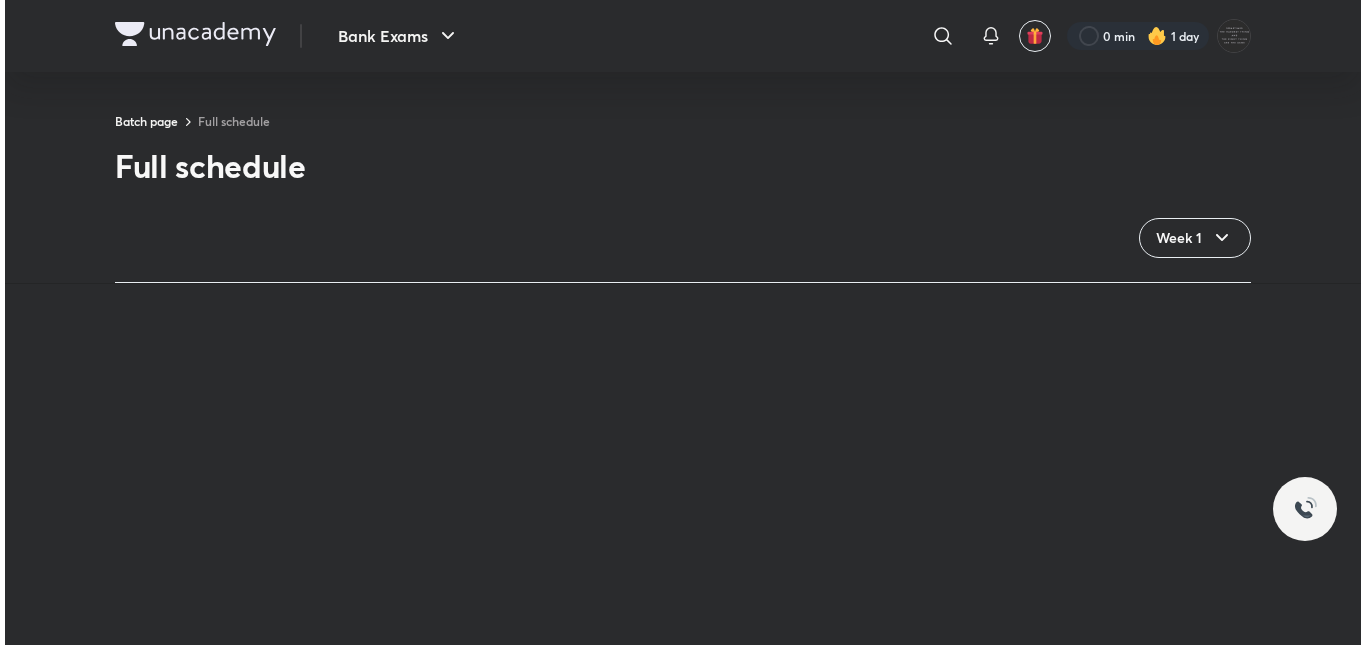 scroll, scrollTop: 0, scrollLeft: 0, axis: both 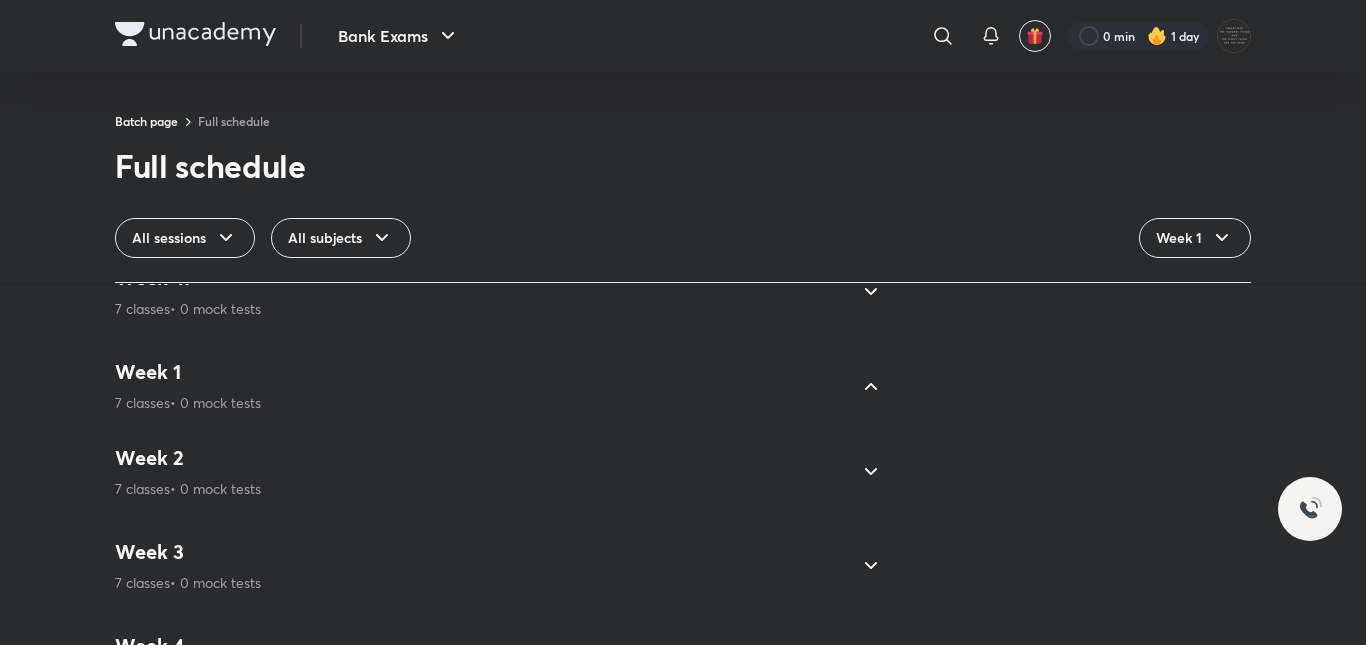 click on "Week 1 7 classes  •   0 mock tests" at bounding box center (481, 386) 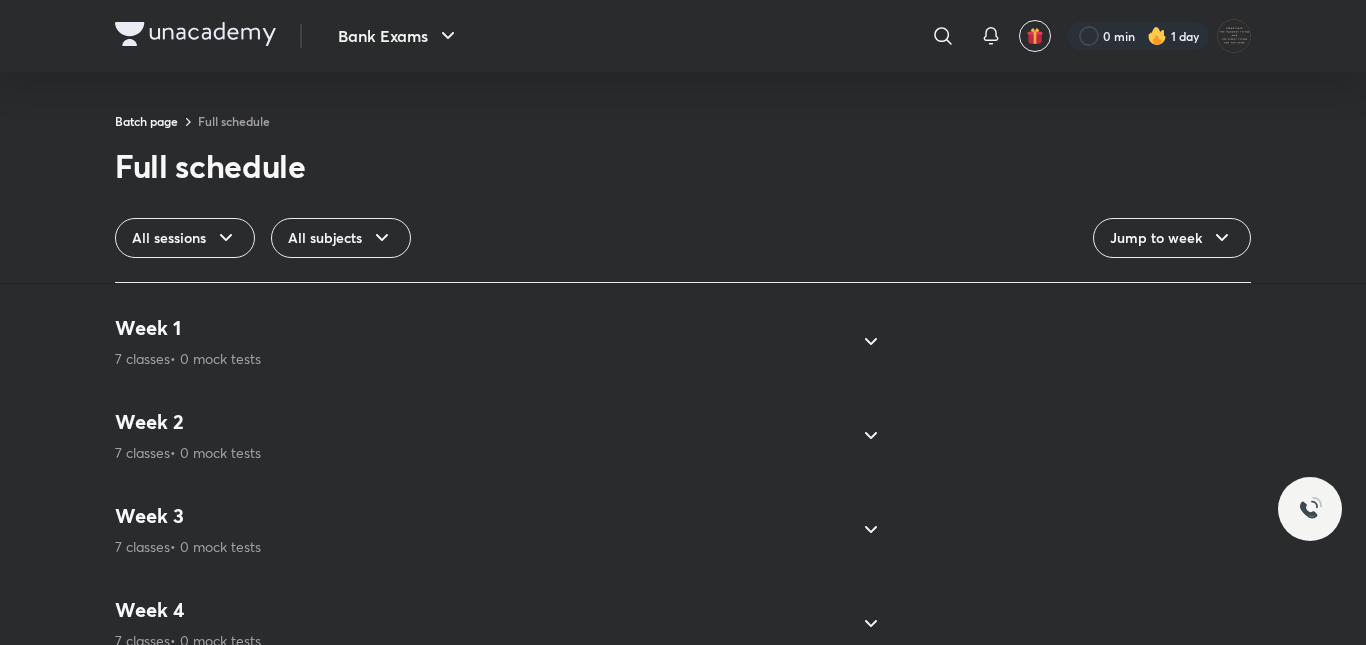 scroll, scrollTop: 3803, scrollLeft: 0, axis: vertical 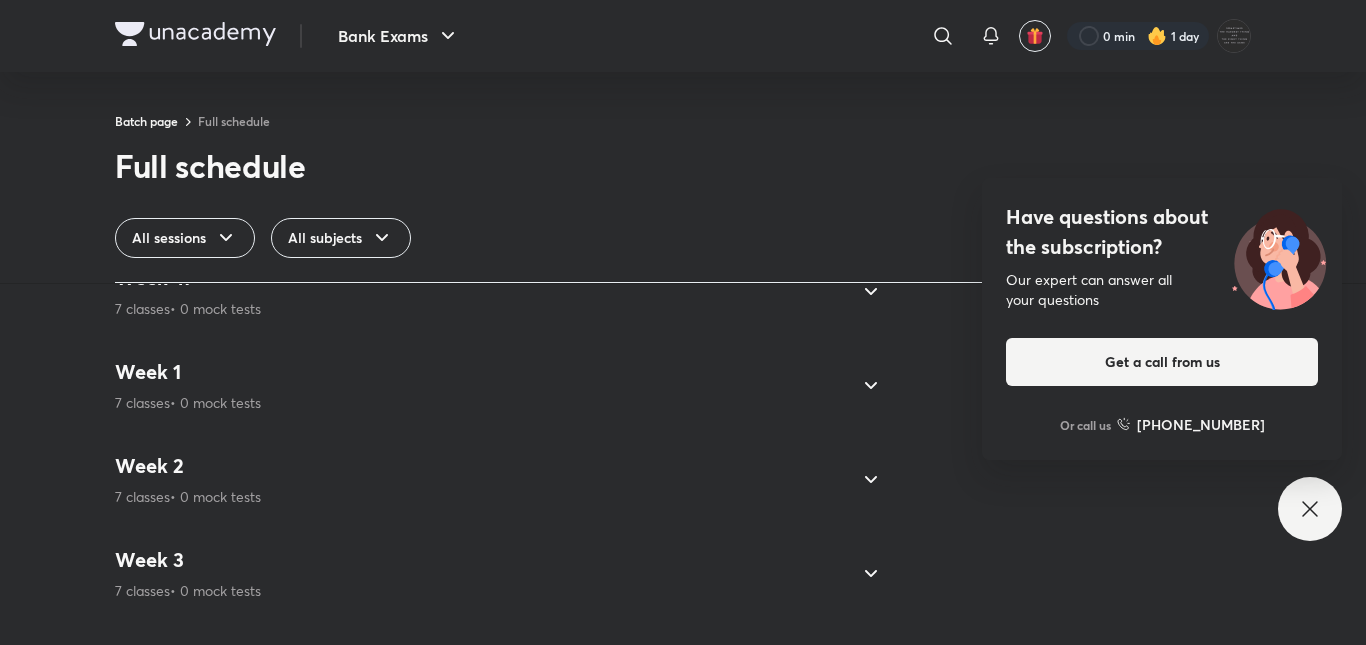 click at bounding box center (871, 386) 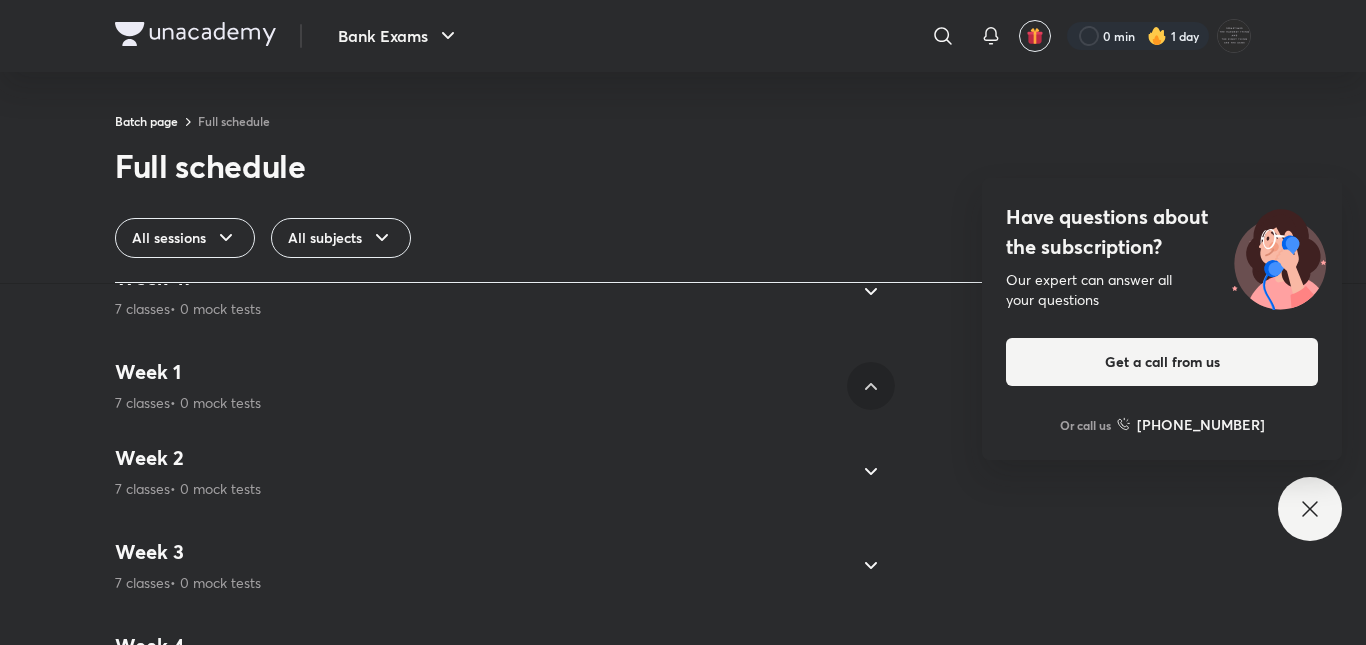 click at bounding box center (871, 386) 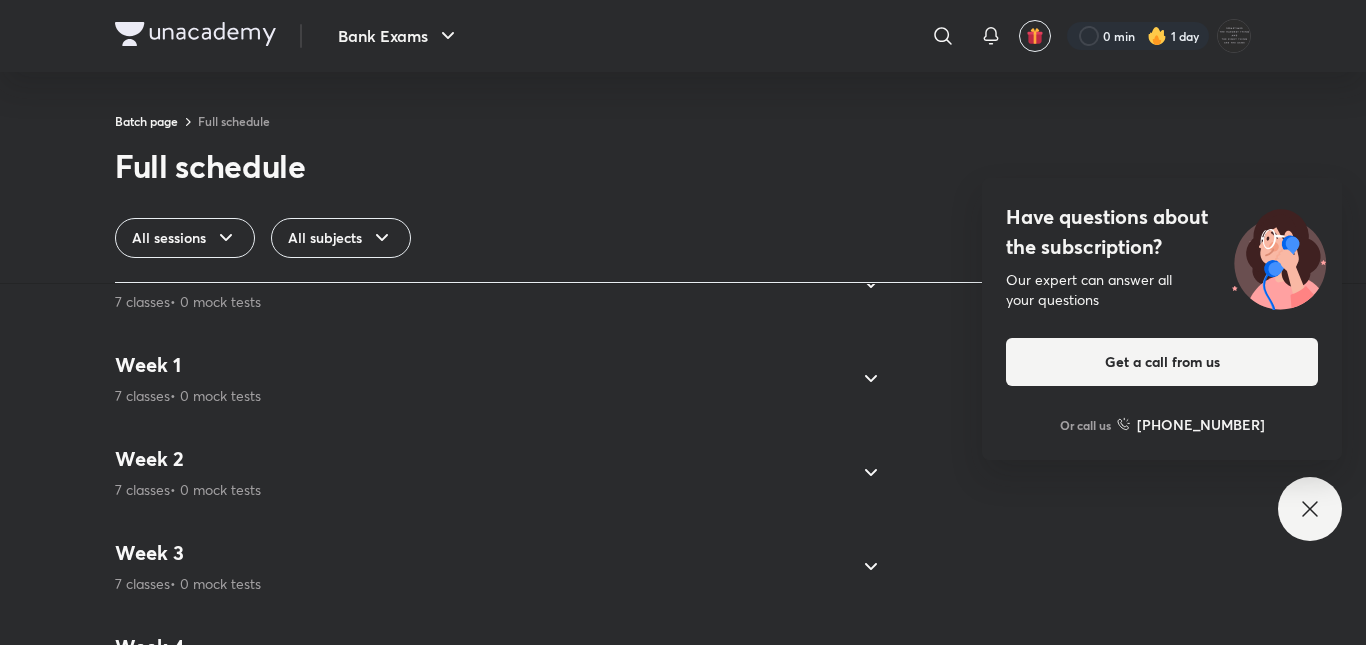 click at bounding box center [871, 379] 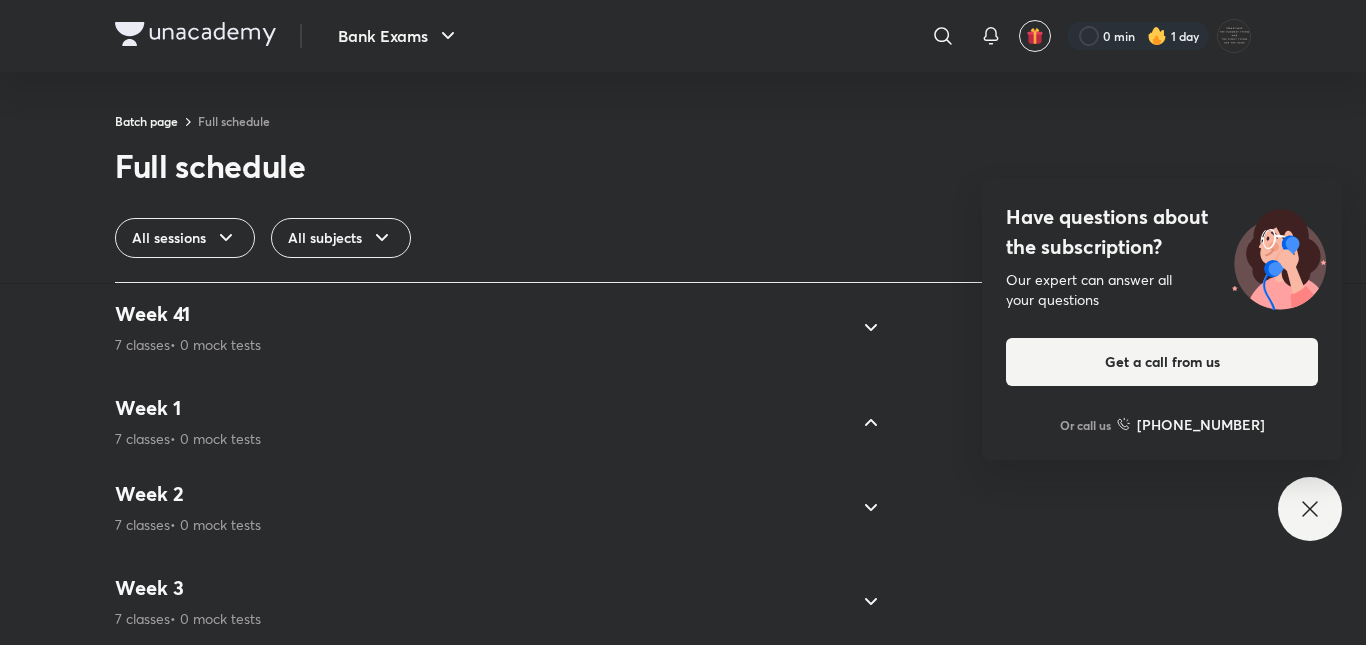 scroll, scrollTop: 4667, scrollLeft: 0, axis: vertical 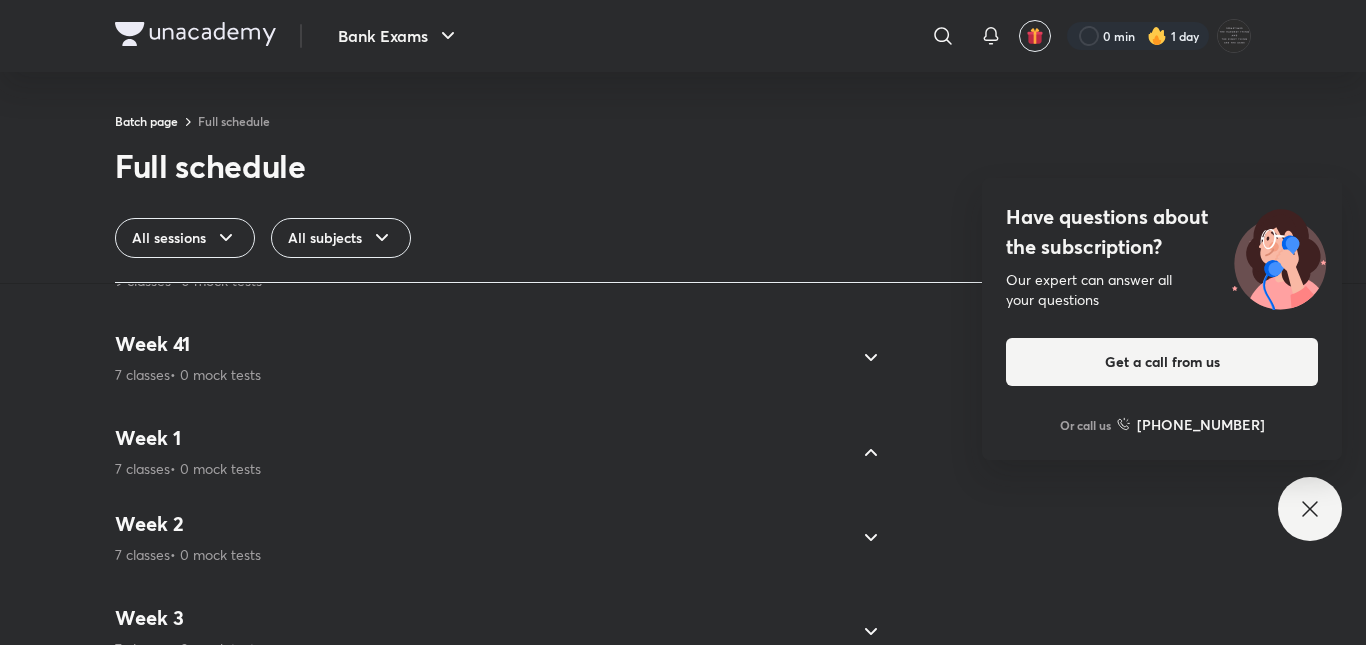 click on "Week 41 7 classes  •   0 mock tests" at bounding box center (499, 358) 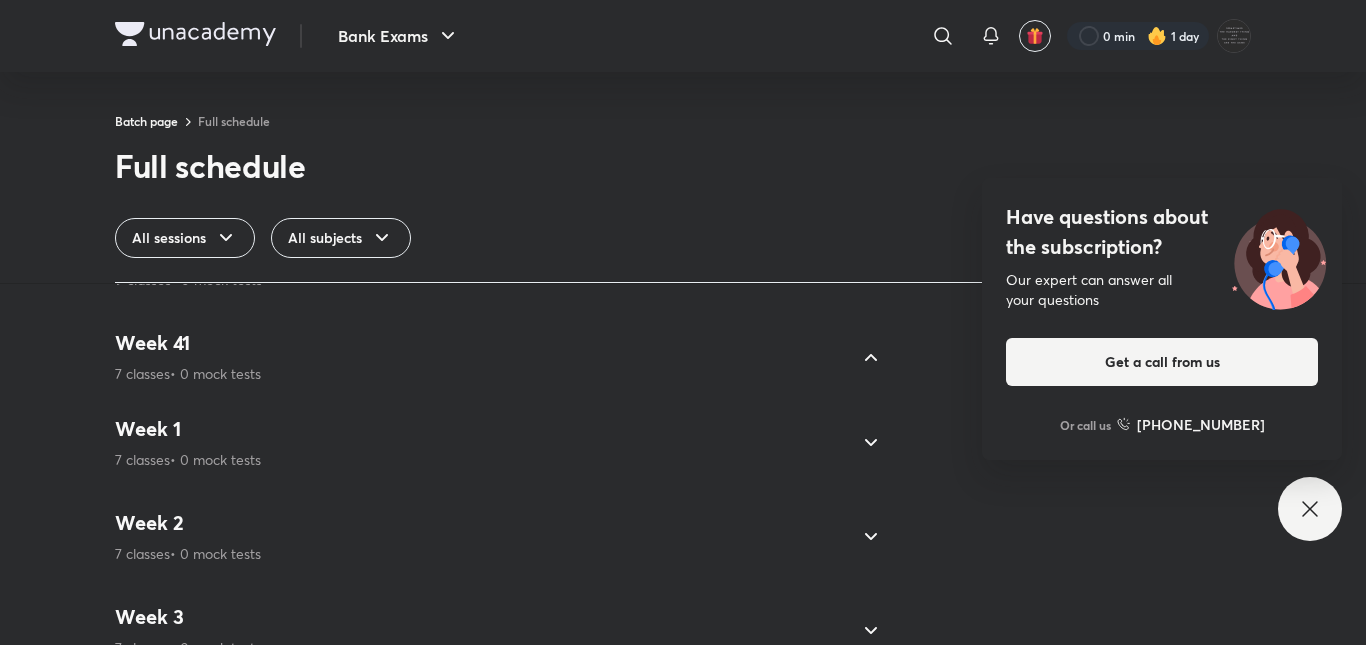 scroll, scrollTop: 3737, scrollLeft: 0, axis: vertical 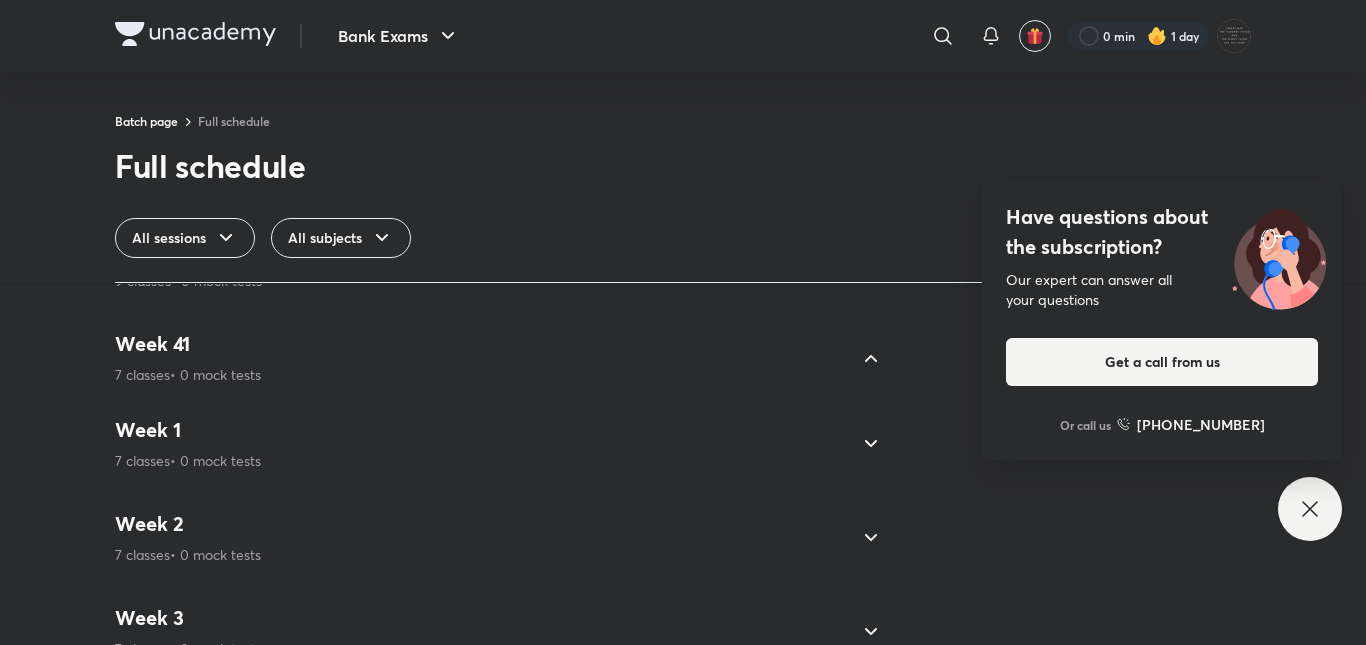 click on "Week 41 7 classes  •   0 mock tests" at bounding box center [481, 358] 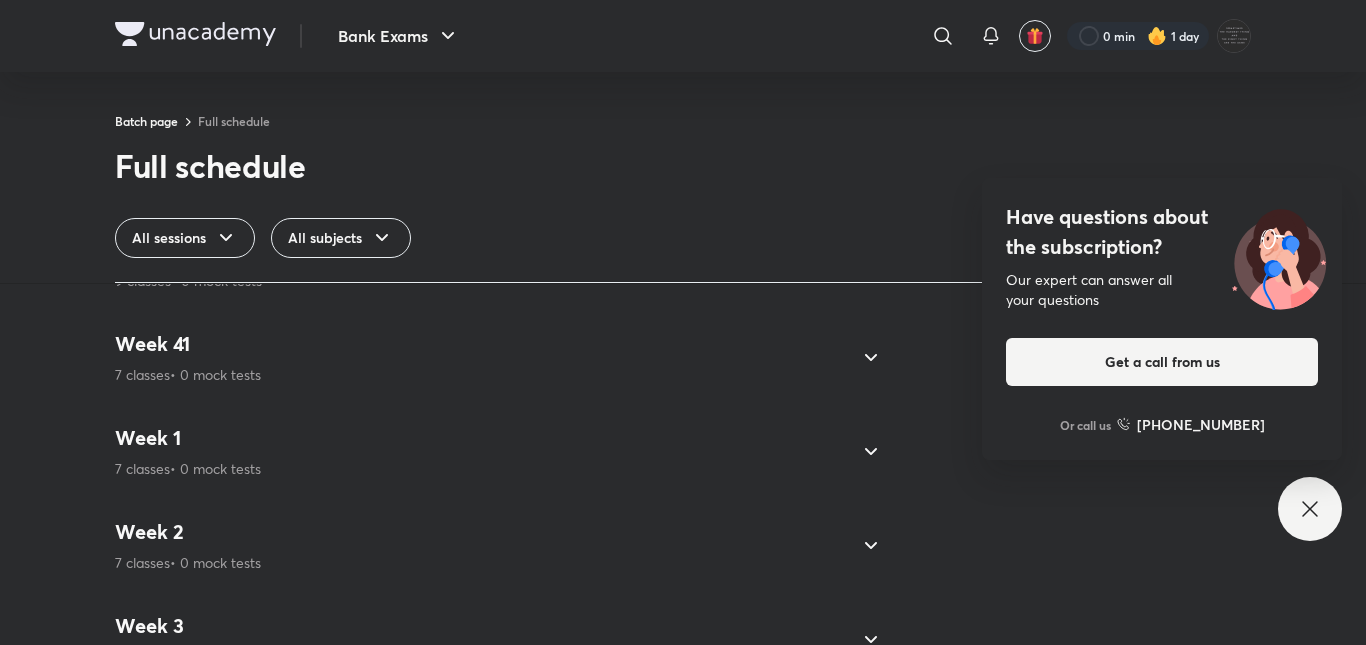 click on "Week 41 7 classes  •   0 mock tests" at bounding box center (481, 358) 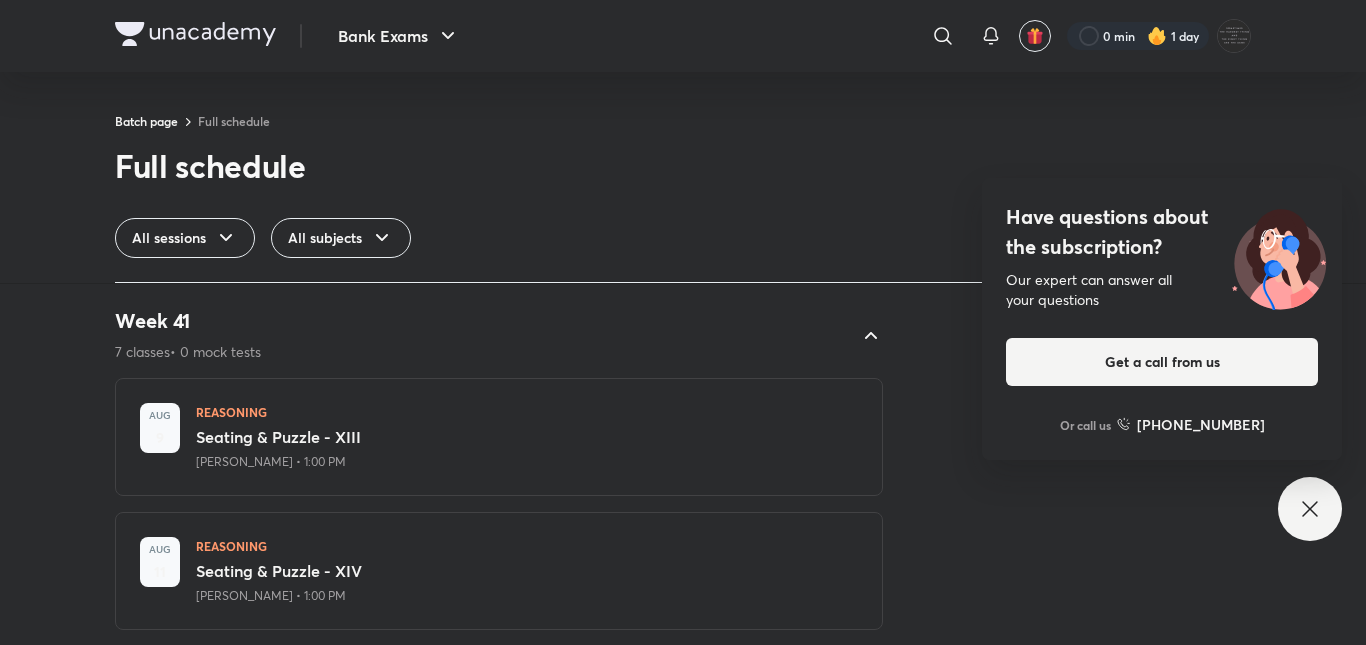 scroll, scrollTop: 3737, scrollLeft: 0, axis: vertical 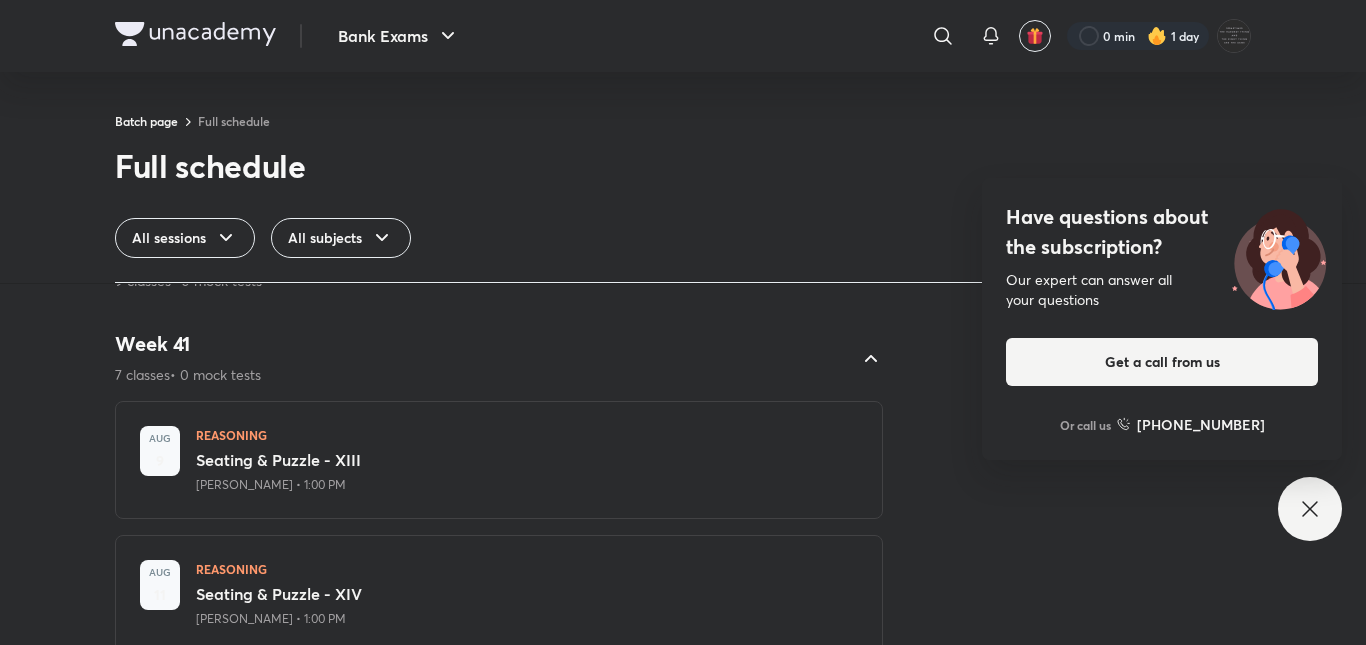 click on "Week 41 7 classes  •   0 mock tests" at bounding box center (481, 358) 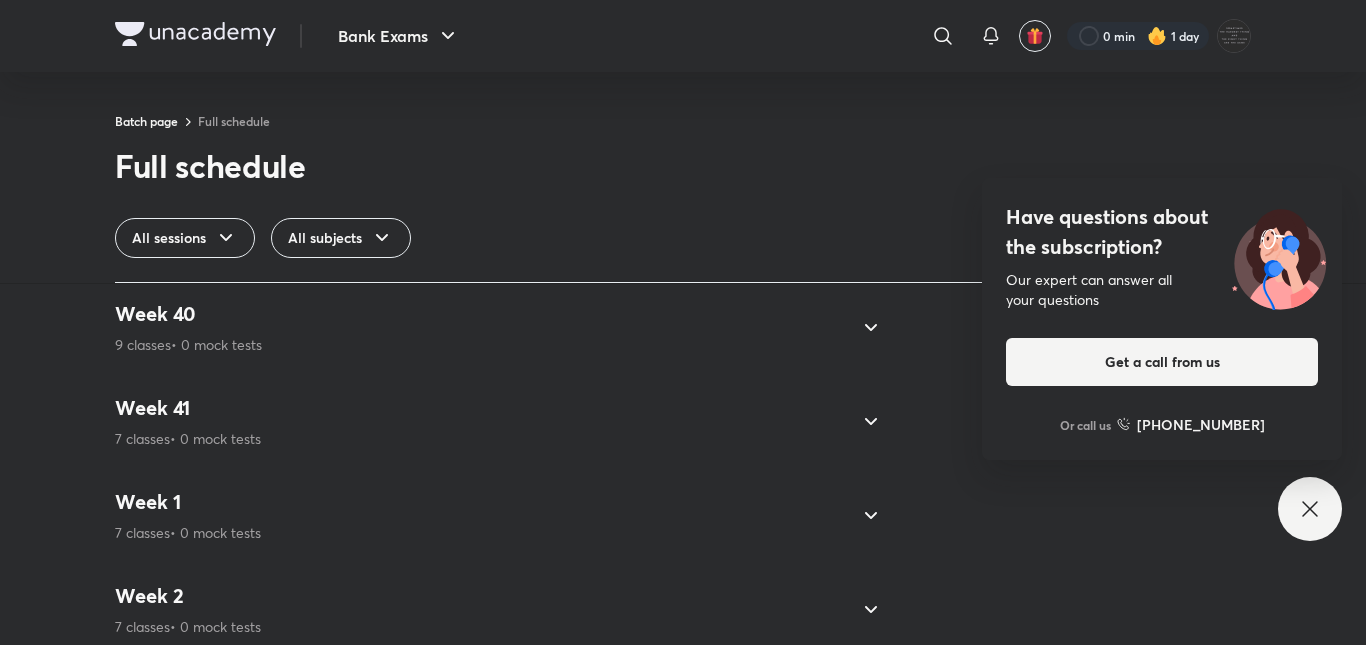 scroll, scrollTop: 3603, scrollLeft: 0, axis: vertical 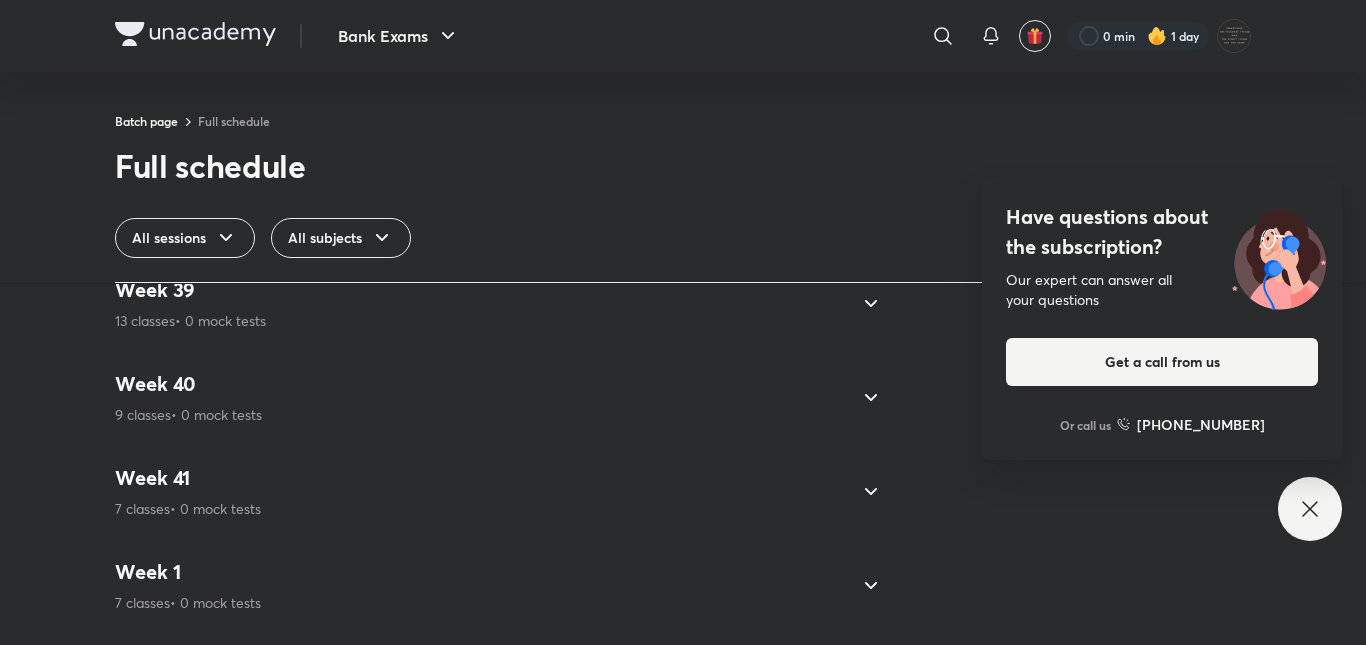 click on "Week 39 13 classes  •   0 mock tests" at bounding box center [481, 304] 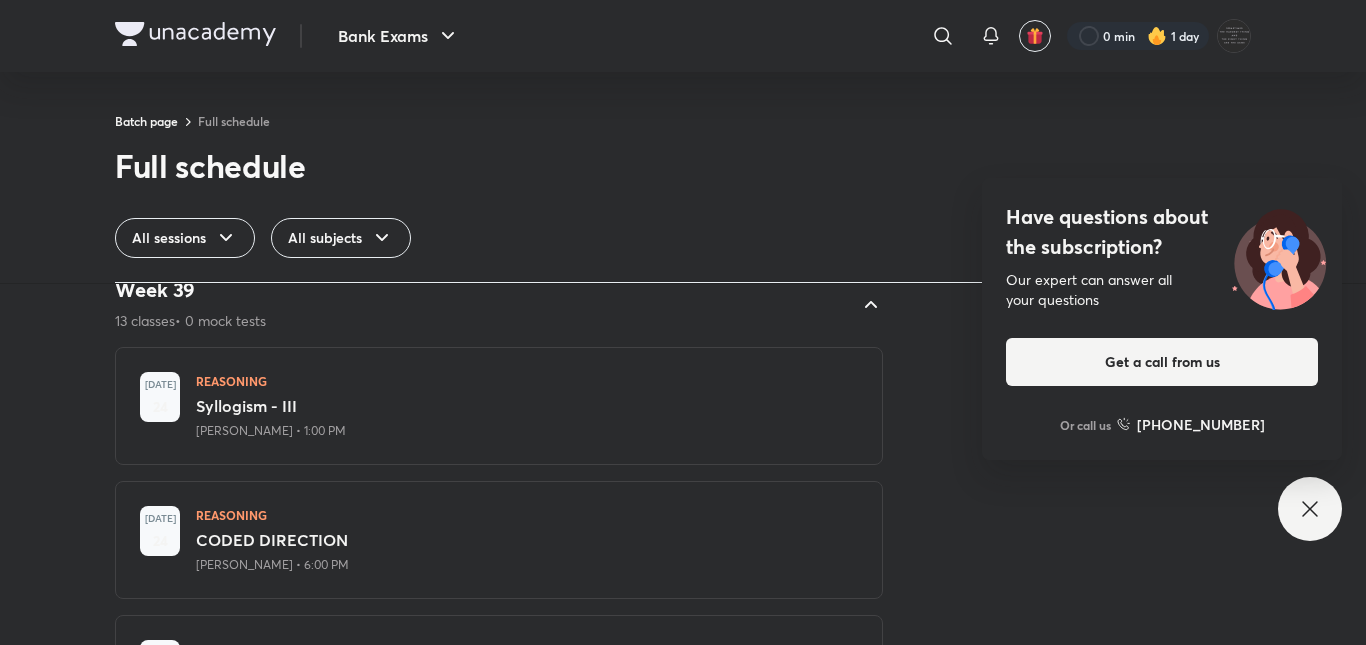 click on "Week 39 13 classes  •   0 mock tests" at bounding box center (481, 304) 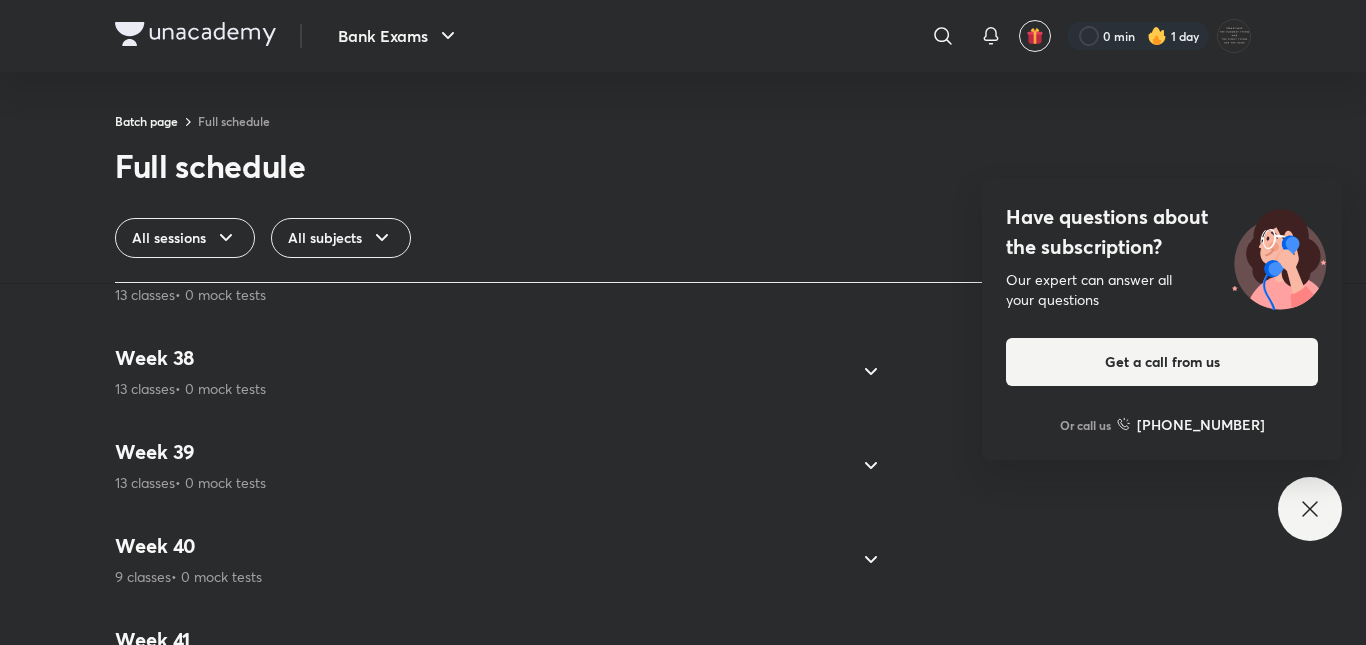 scroll, scrollTop: 3403, scrollLeft: 0, axis: vertical 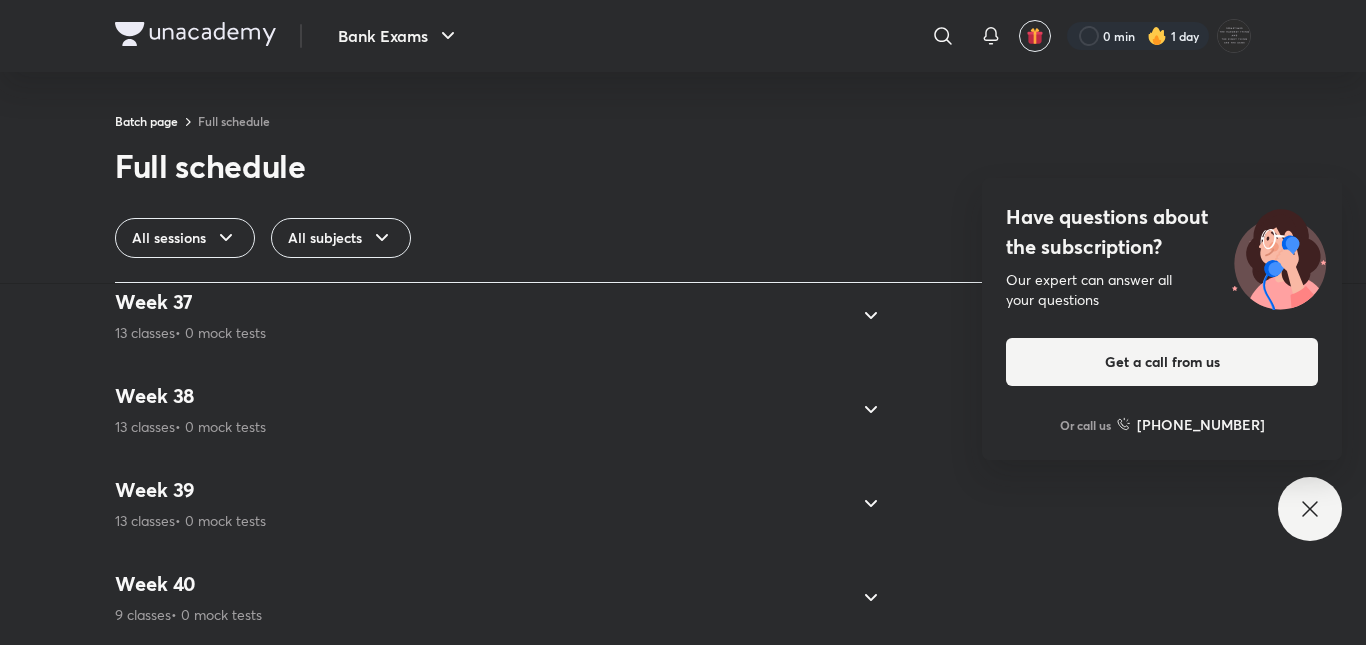 click on "Week 38 13 classes  •   0 mock tests" at bounding box center (481, 410) 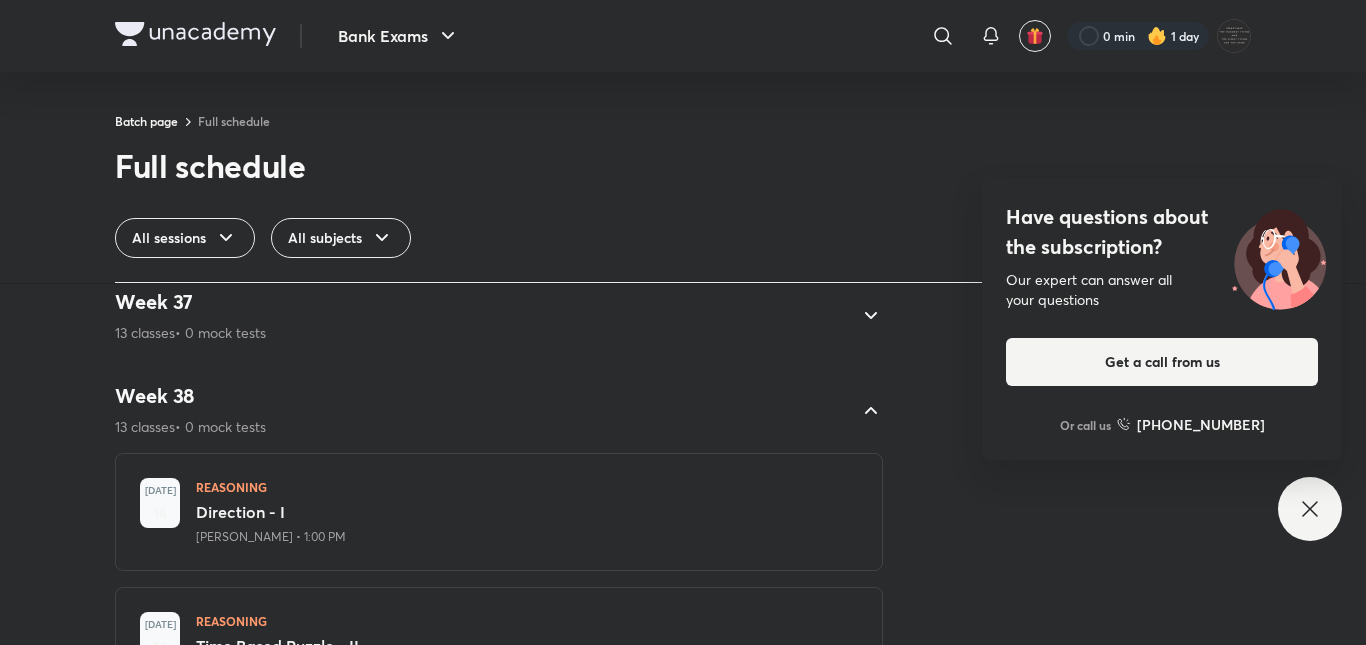 click on "Week 38 13 classes  •   0 mock tests Jul 16 REASONING Direction - I Puneet Kumar Sharma • 1:00 PM Jul 16 REASONING Time Based Puzzle - II Puneet Kumar Sharma • 6:00 PM Jul 17 REASONING Direction - II Puneet Kumar Sharma • 1:00 PM Jul 17 REASONING Alphabetical Series & Coding - IV Puneet Kumar Sharma • 6:00 PM Jul 18 REASONING Blood Relation - I Puneet Kumar Sharma • 1:00 PM Jul 18 REASONING Time Based Puzzle - III Puneet Kumar Sharma • 6:00 PM Jul 19 REASONING Blood Relation - II Puneet Kumar Sharma • 1:00 PM Jul 21 REASONING Blood Relation - III Puneet Kumar Sharma • 1:00 PM Jul 21 REASONING Month, Day & Year Mains Level Puzzle - I Puneet Kumar Sharma • 6:00 PM Jul 22 REASONING Syllogism - I Puneet Kumar Sharma • 1:00 PM Jul 22 REASONING Alphabetical Series & Coding - V Puneet Kumar Sharma • 6:00 PM Jul 23 REASONING Syllogism - II Puneet Kumar Sharma • 1:00 PM Jul 23 REASONING Month, Day & Year Mains Level Puzzle - II Puneet Kumar Sharma • 6:00 PM" at bounding box center [499, 1281] 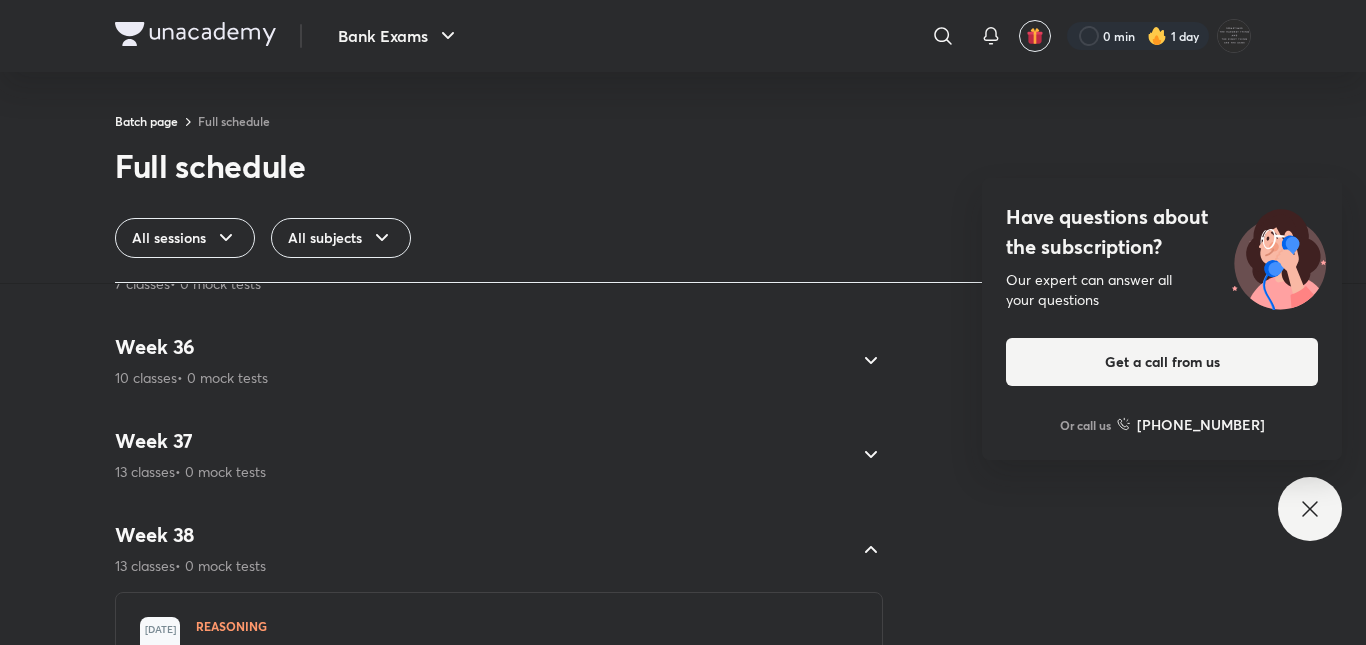 scroll, scrollTop: 3203, scrollLeft: 0, axis: vertical 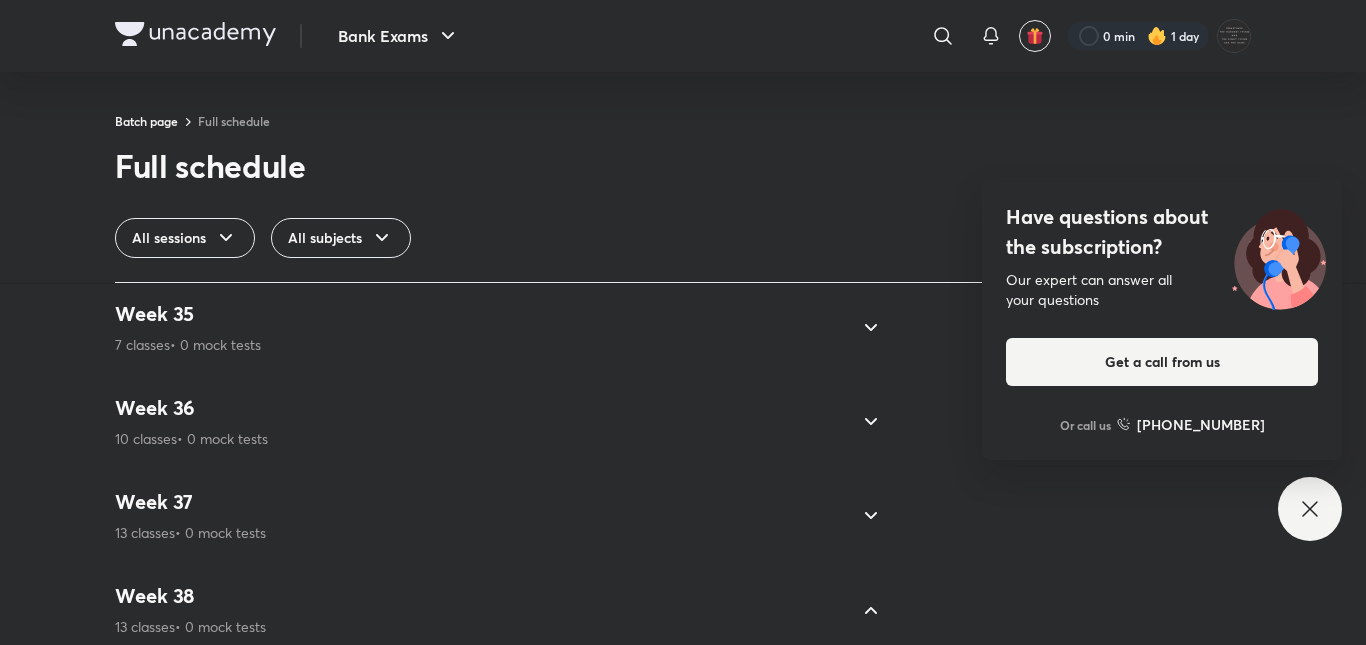 click on "Week 35 7 classes  •   0 mock tests" at bounding box center (481, 328) 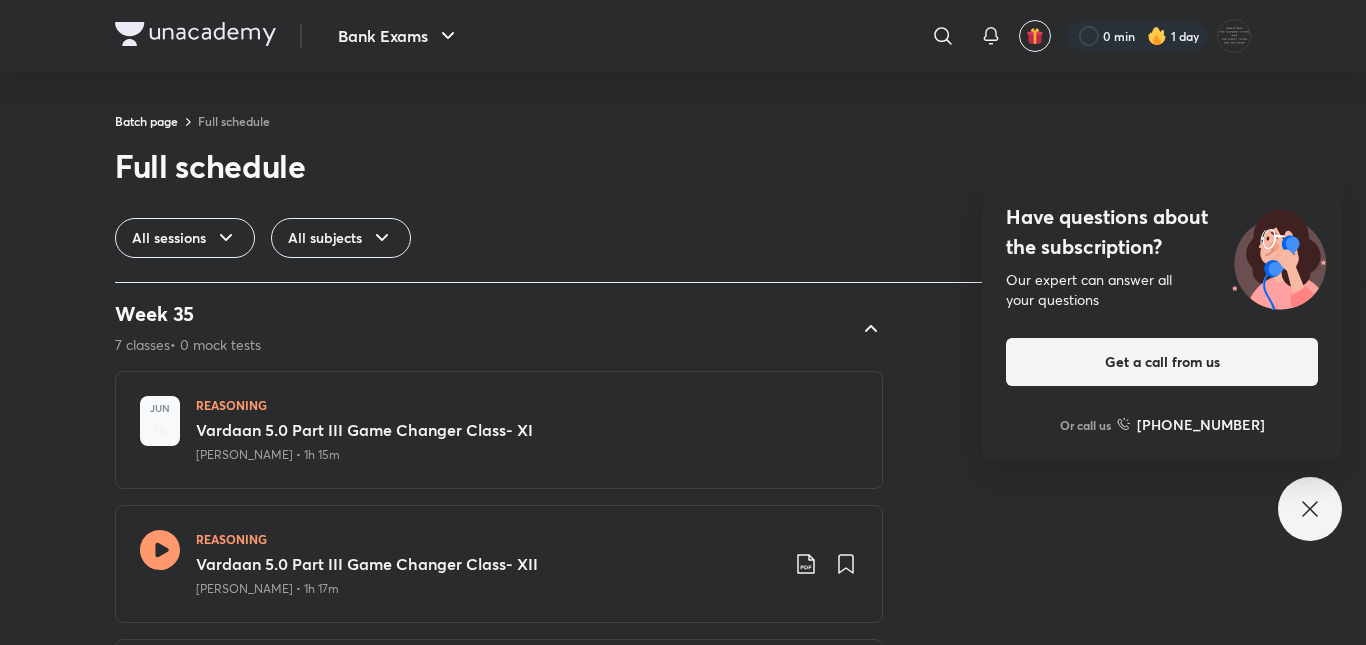 click on "Week 35 7 classes  •   0 mock tests" at bounding box center [481, 328] 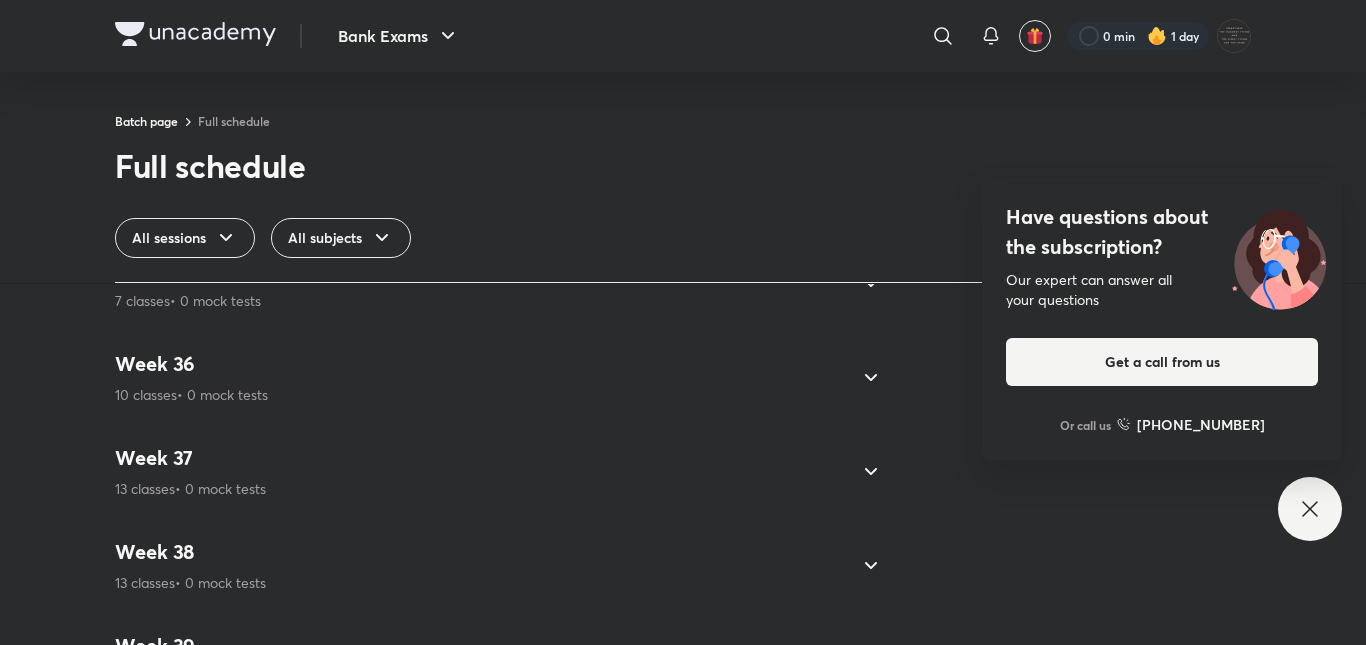 scroll, scrollTop: 3270, scrollLeft: 0, axis: vertical 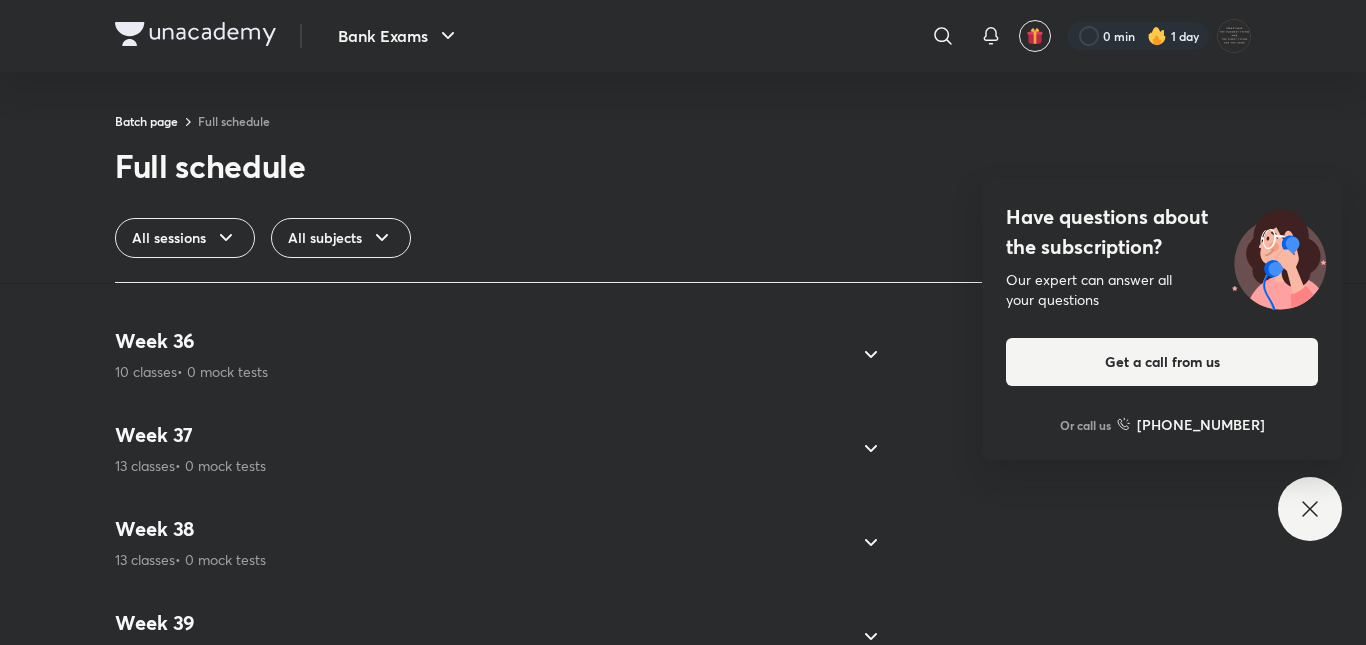 click on "Week 36 10 classes  •   0 mock tests" at bounding box center [481, 355] 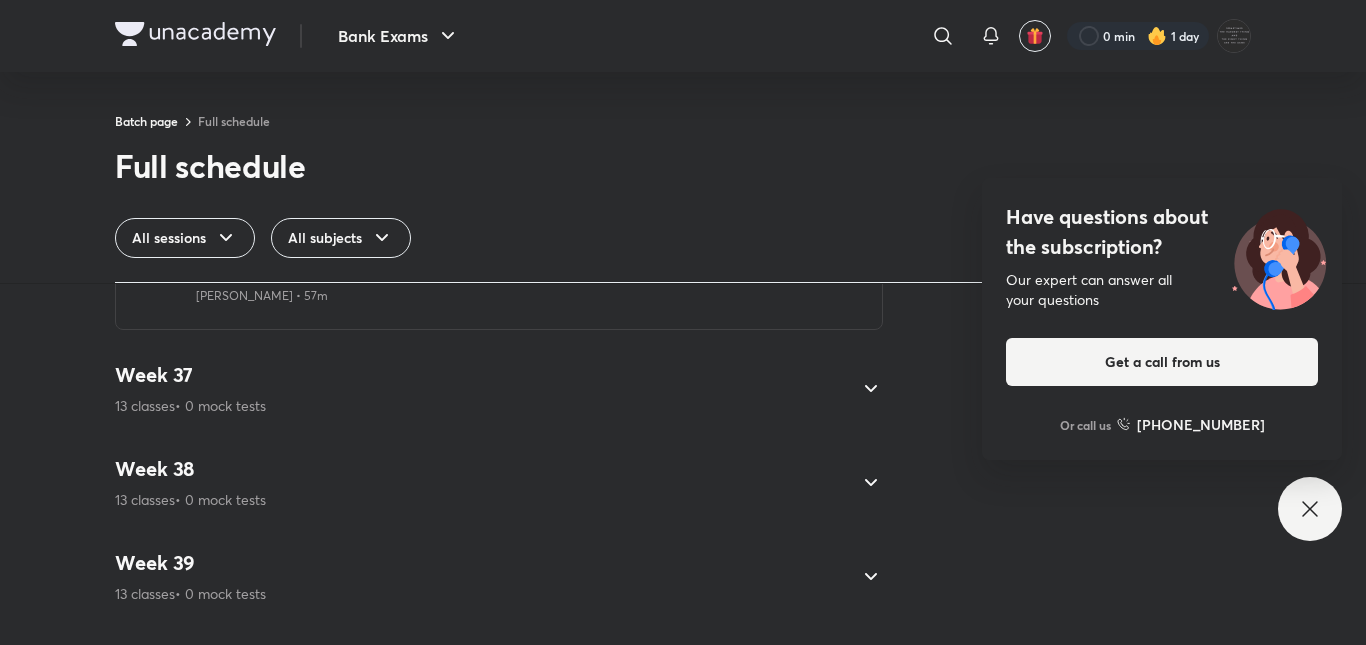 scroll, scrollTop: 4603, scrollLeft: 0, axis: vertical 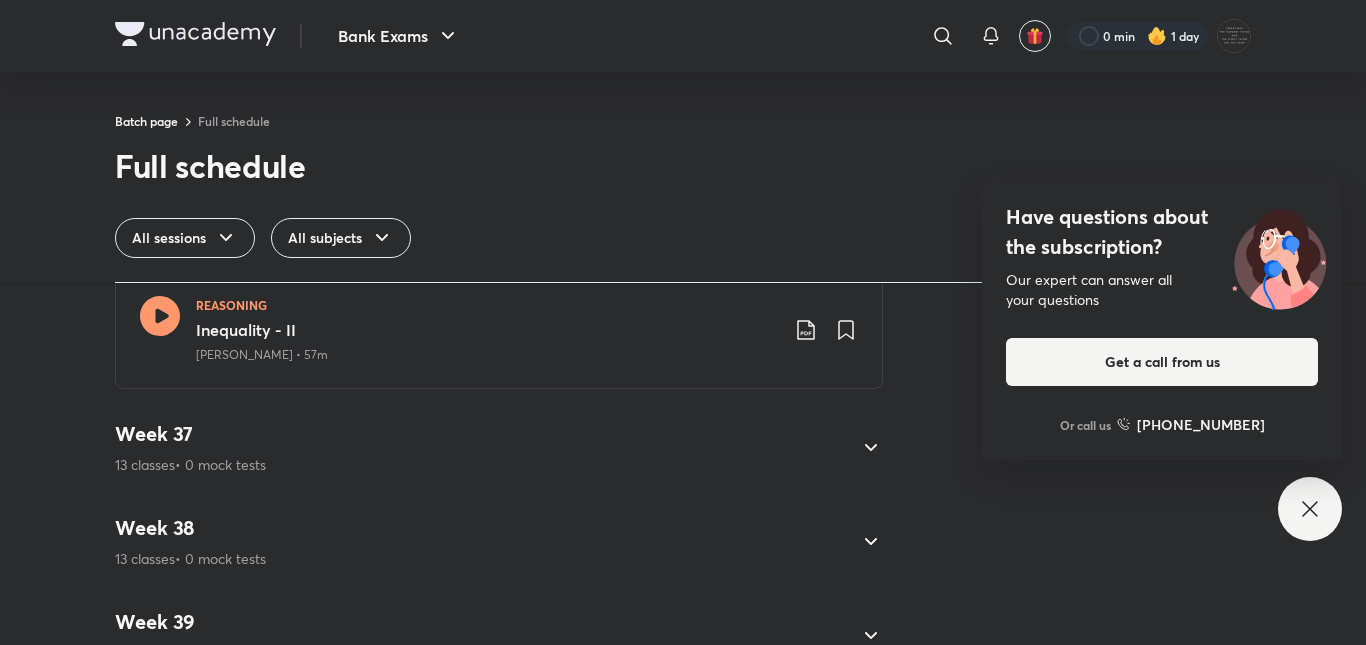 click on "Week 37 13 classes  •   0 mock tests" at bounding box center [481, 448] 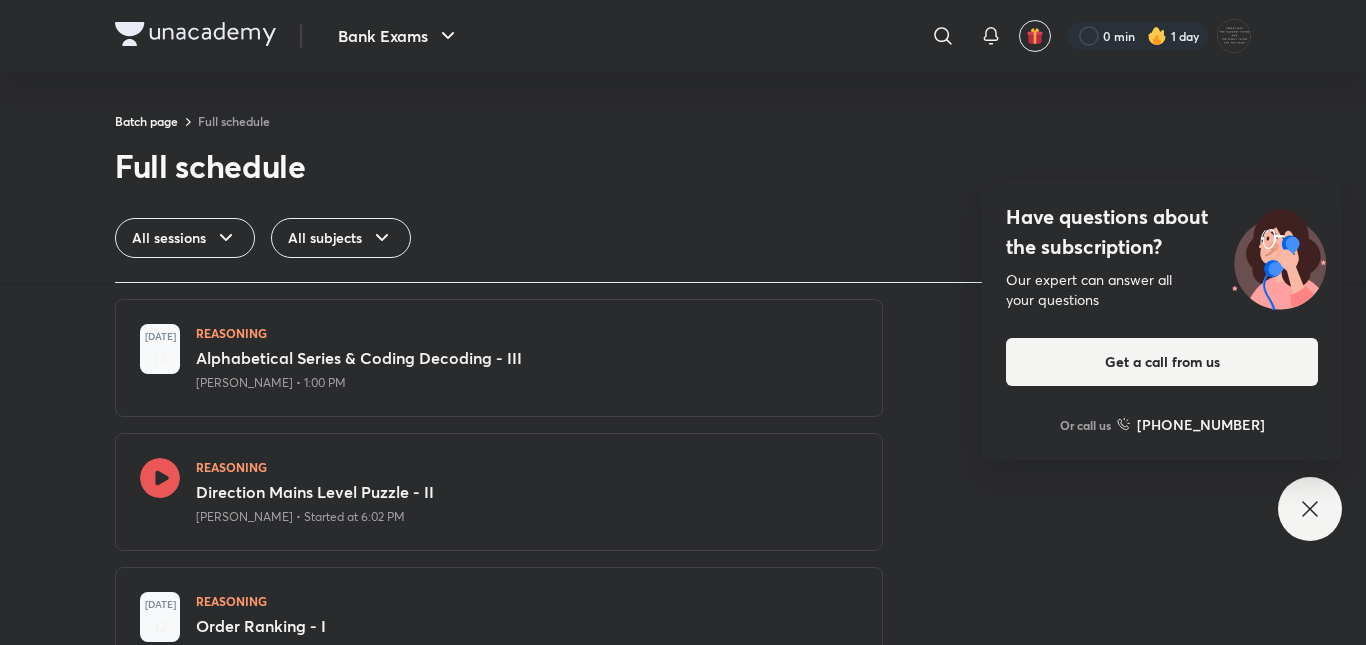 scroll, scrollTop: 4345, scrollLeft: 0, axis: vertical 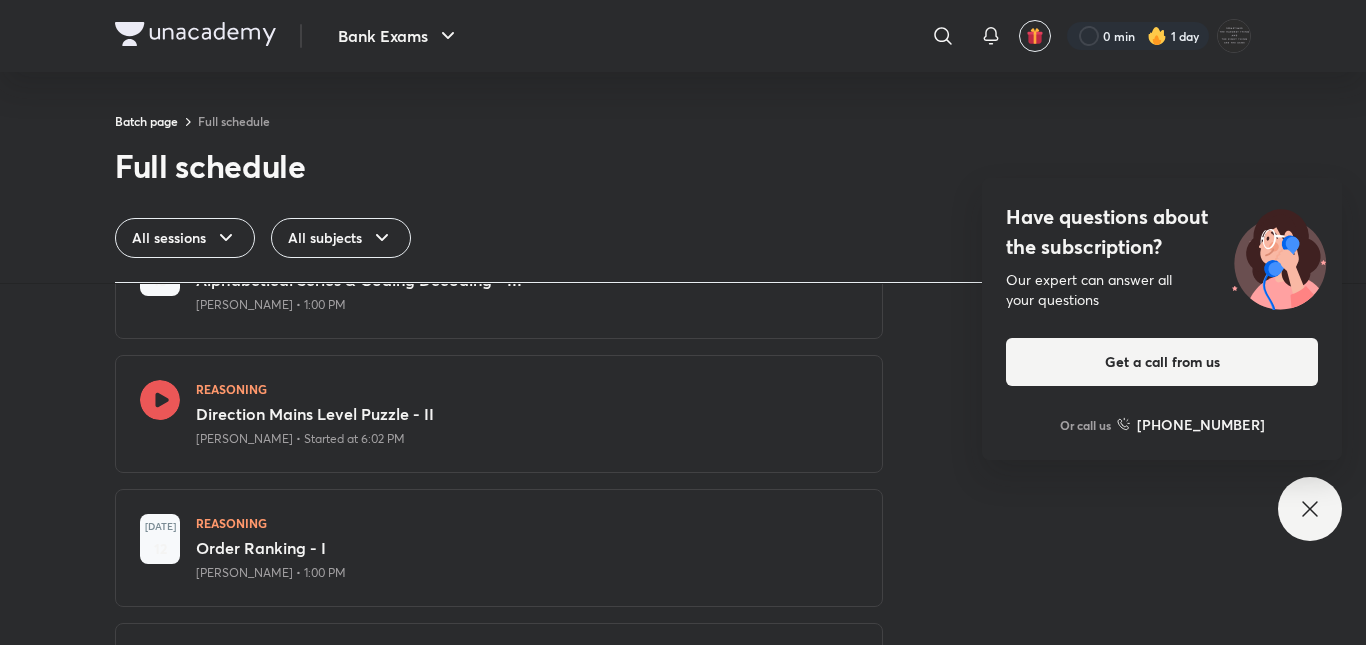 click 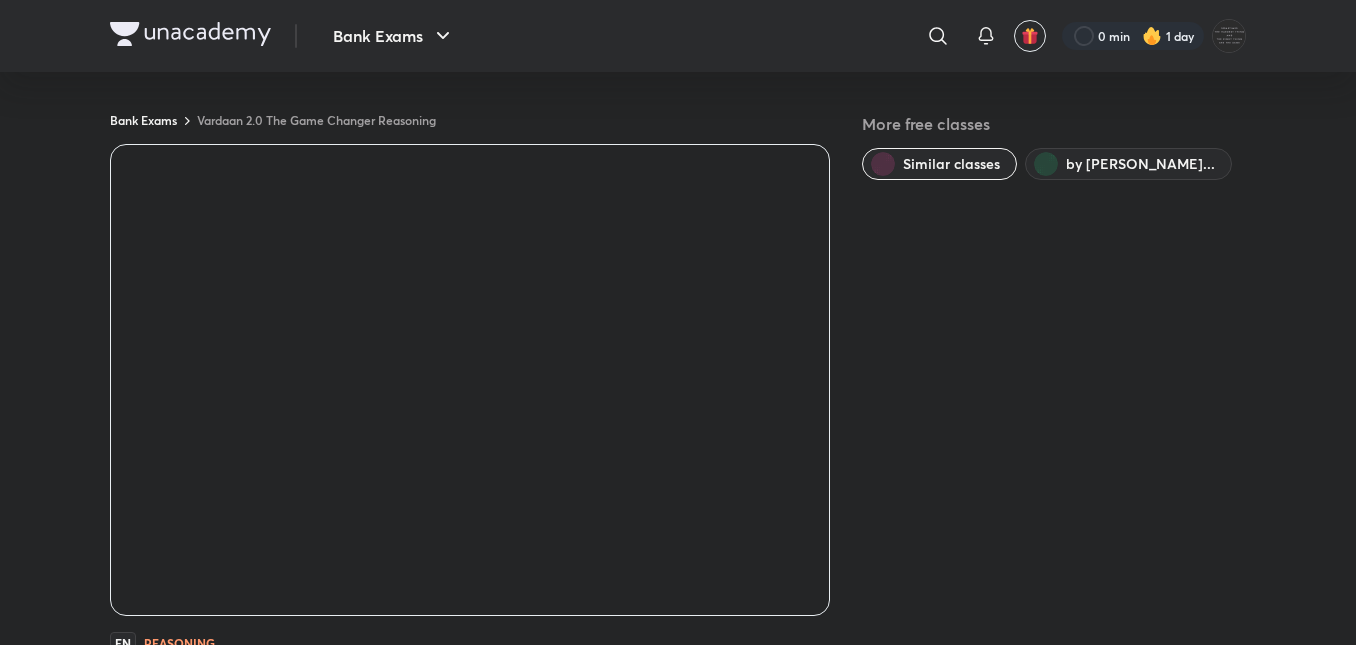 scroll, scrollTop: 0, scrollLeft: 0, axis: both 